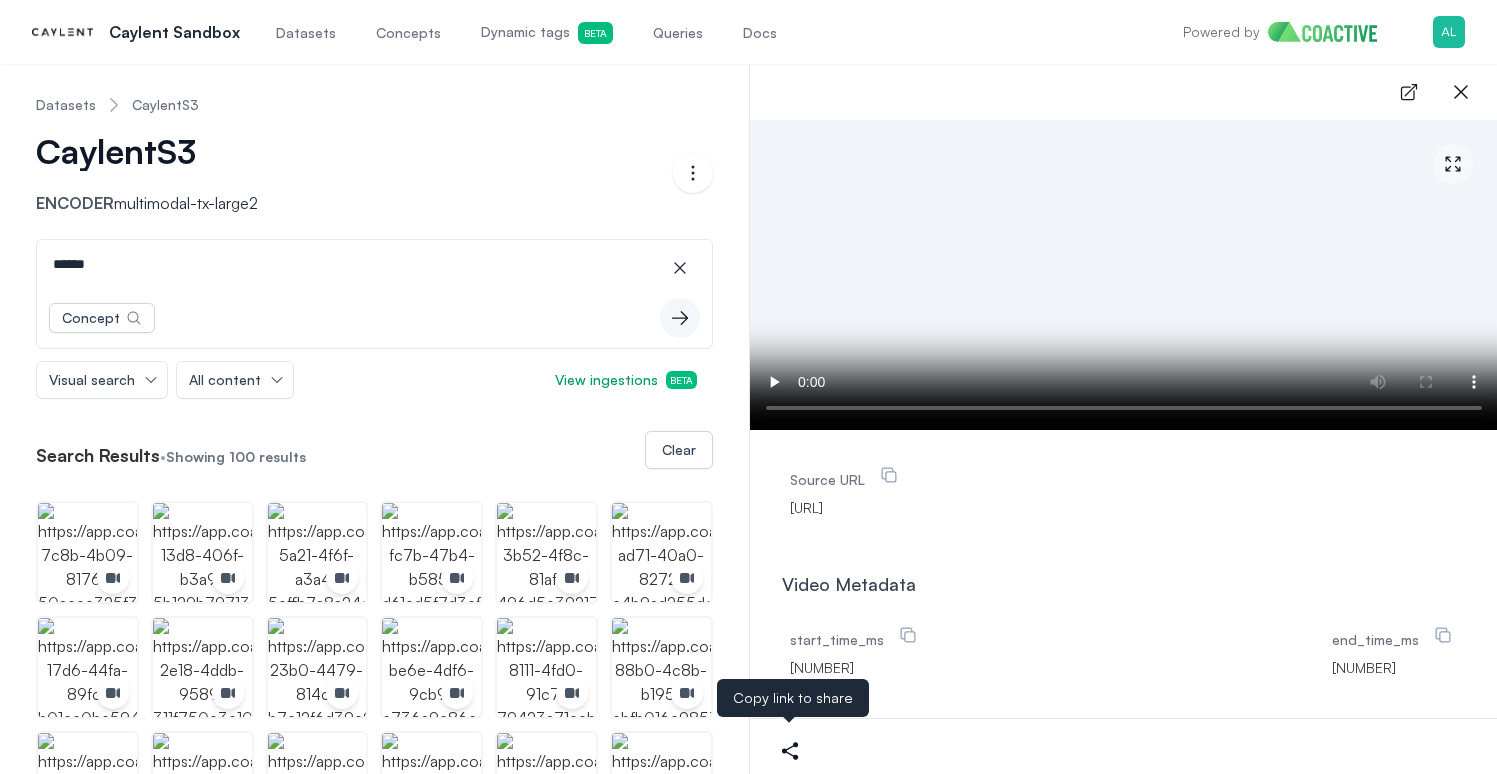 scroll, scrollTop: 1, scrollLeft: 0, axis: vertical 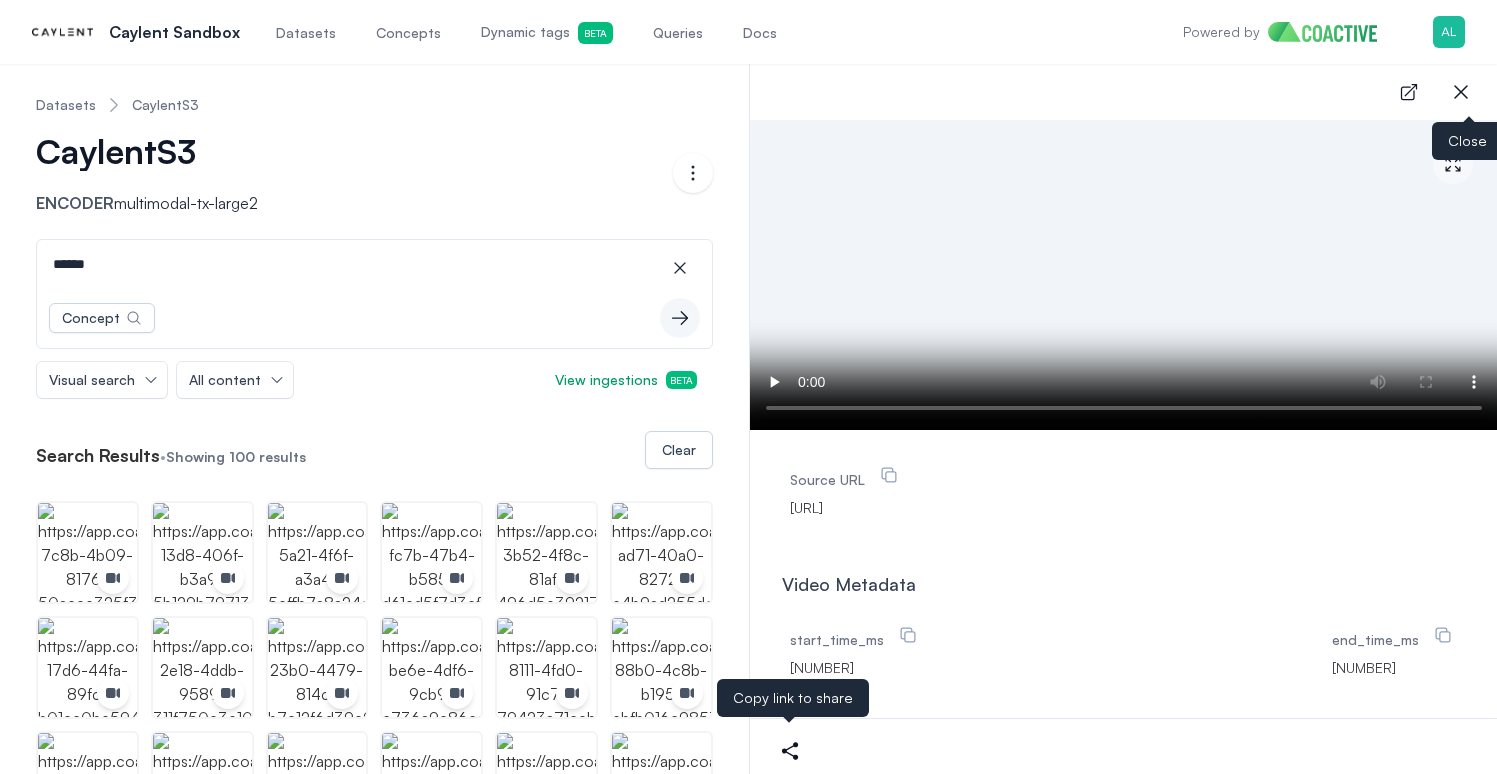 click 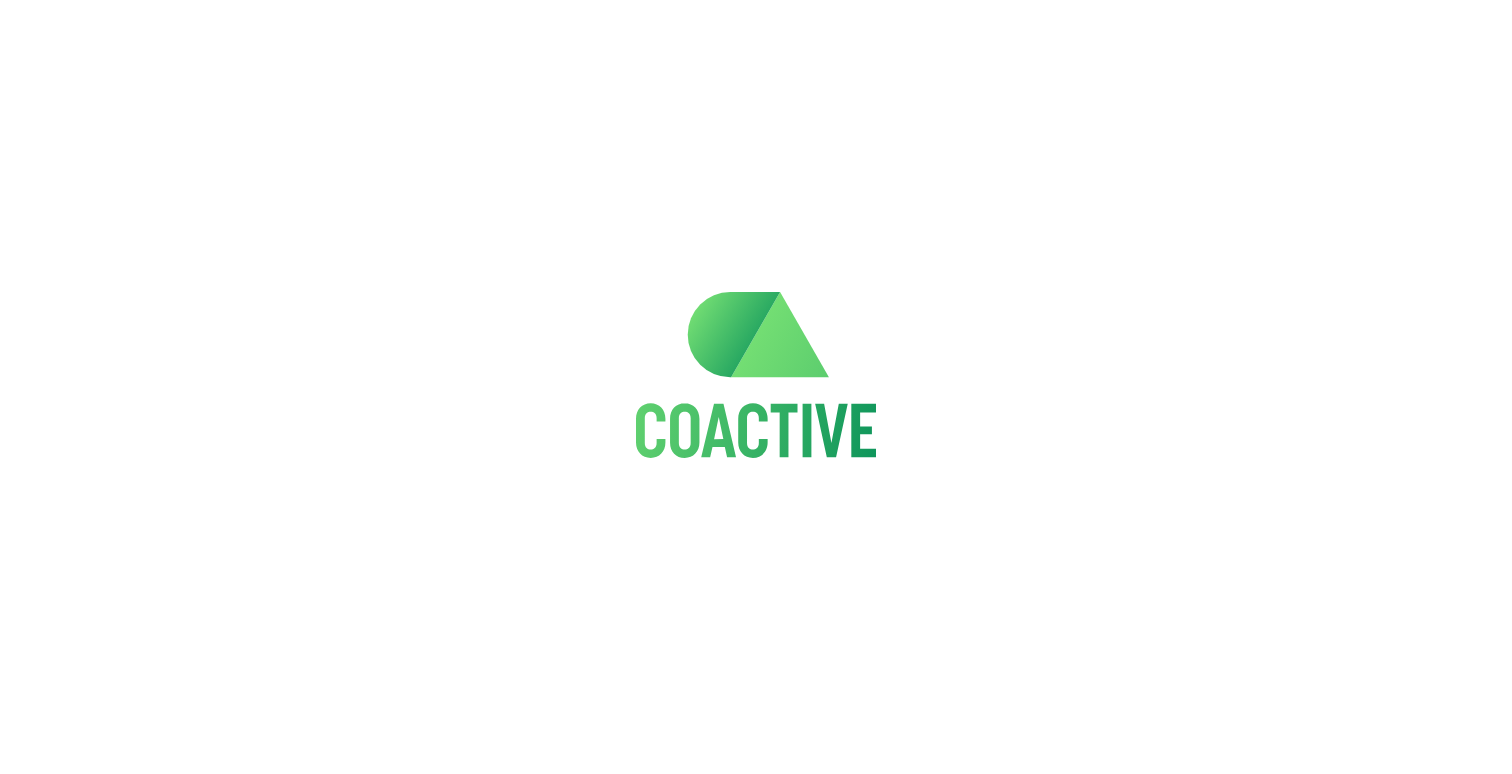 scroll, scrollTop: 0, scrollLeft: 0, axis: both 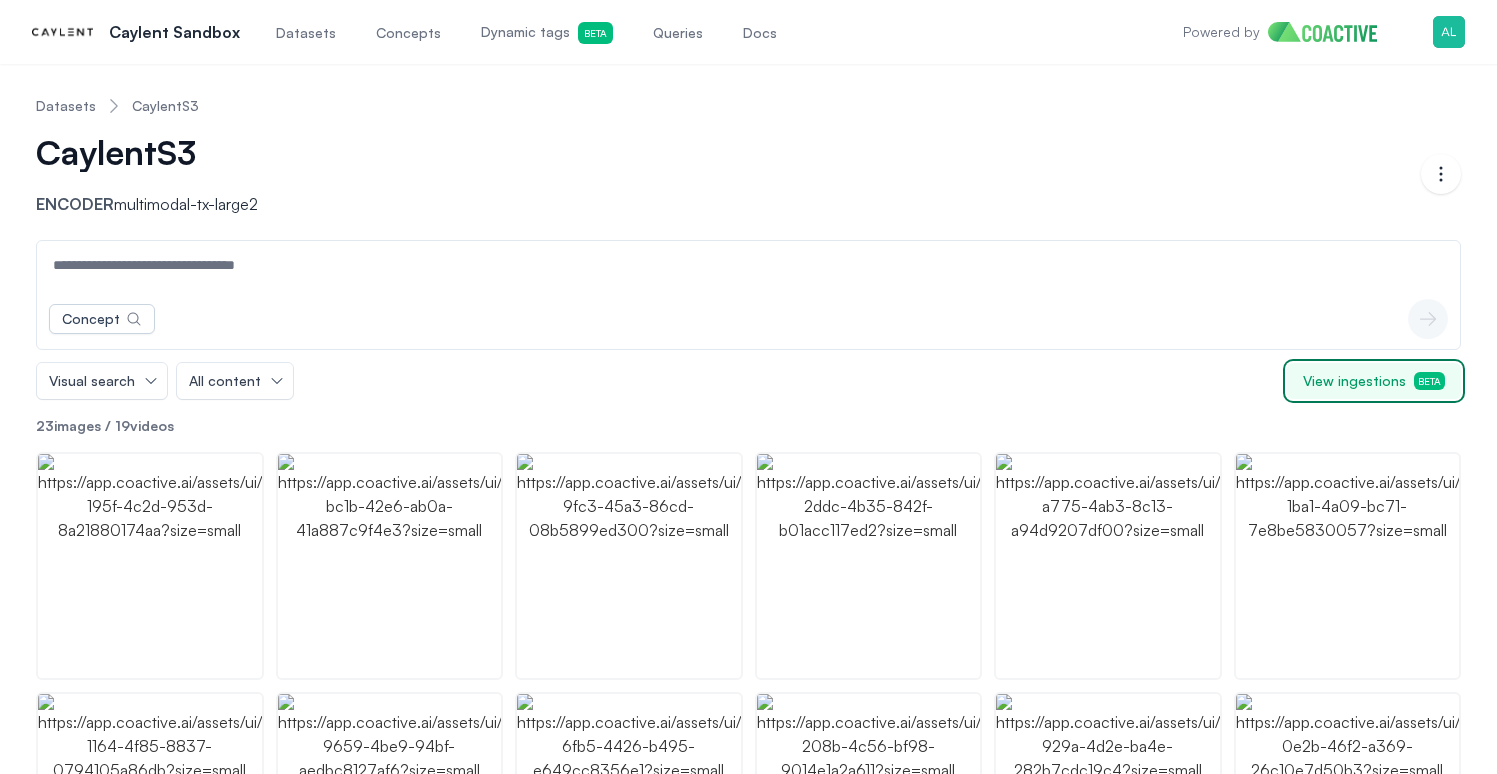 click on "View ingestions Beta" at bounding box center [1374, 381] 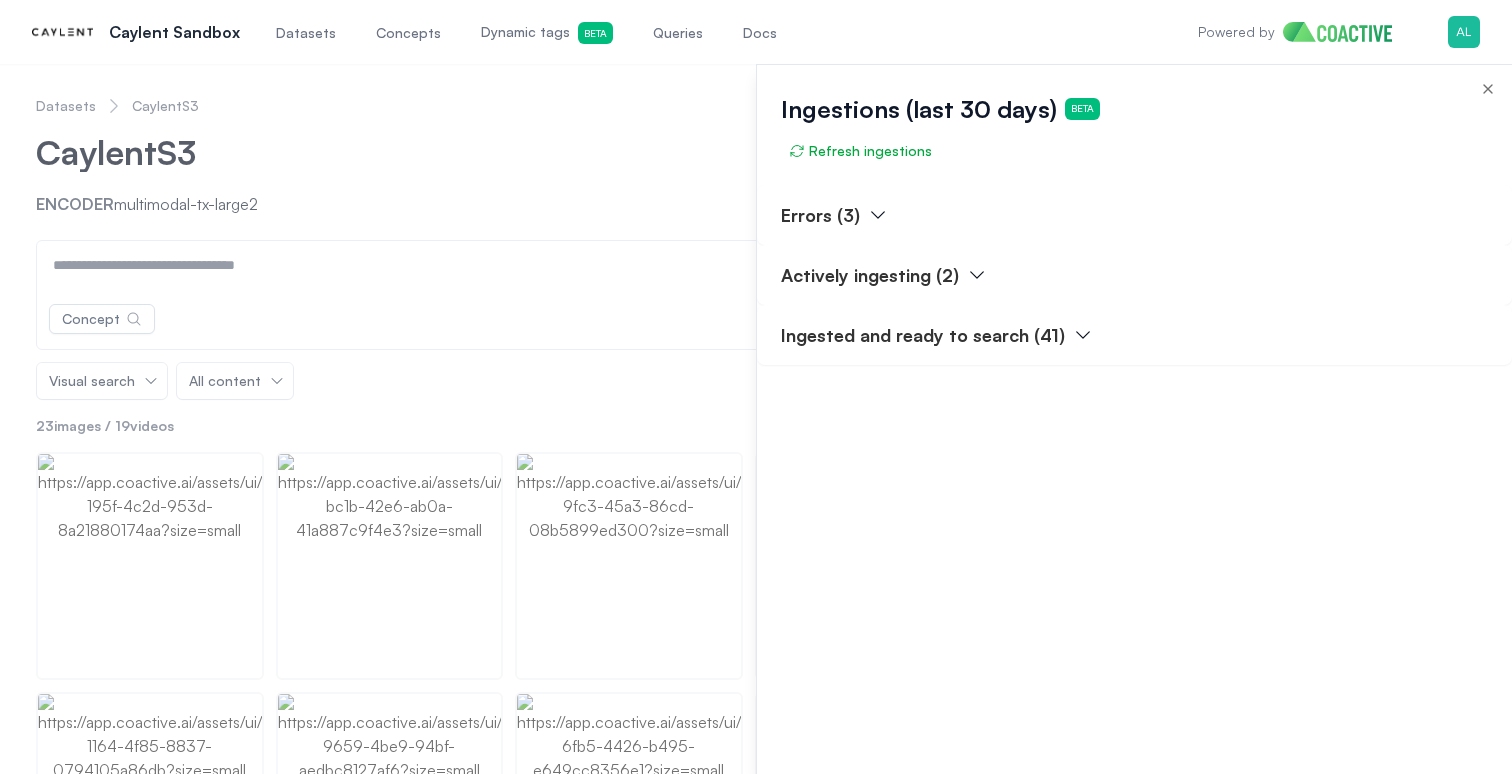 click on "Actively ingesting (2)" at bounding box center [870, 275] 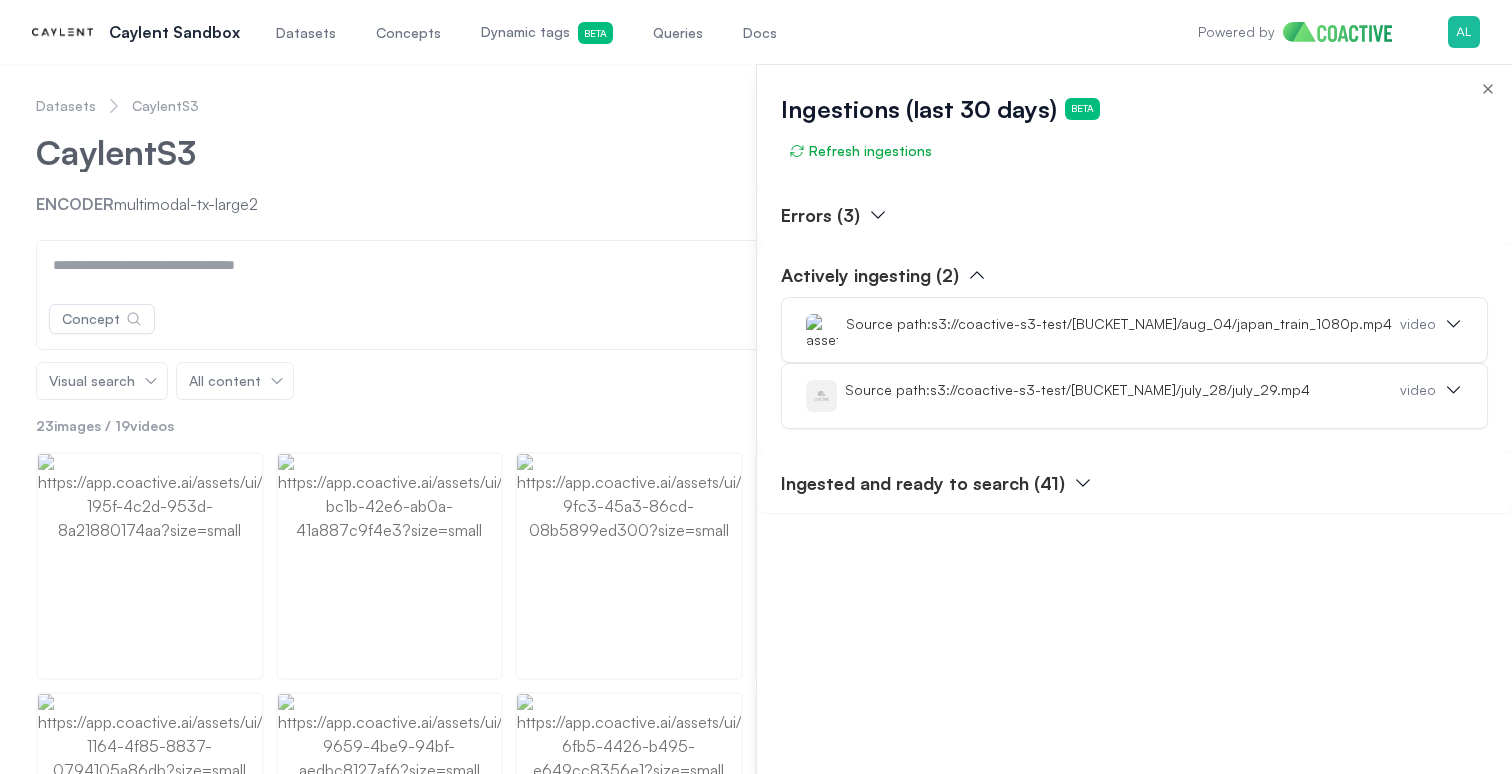 click 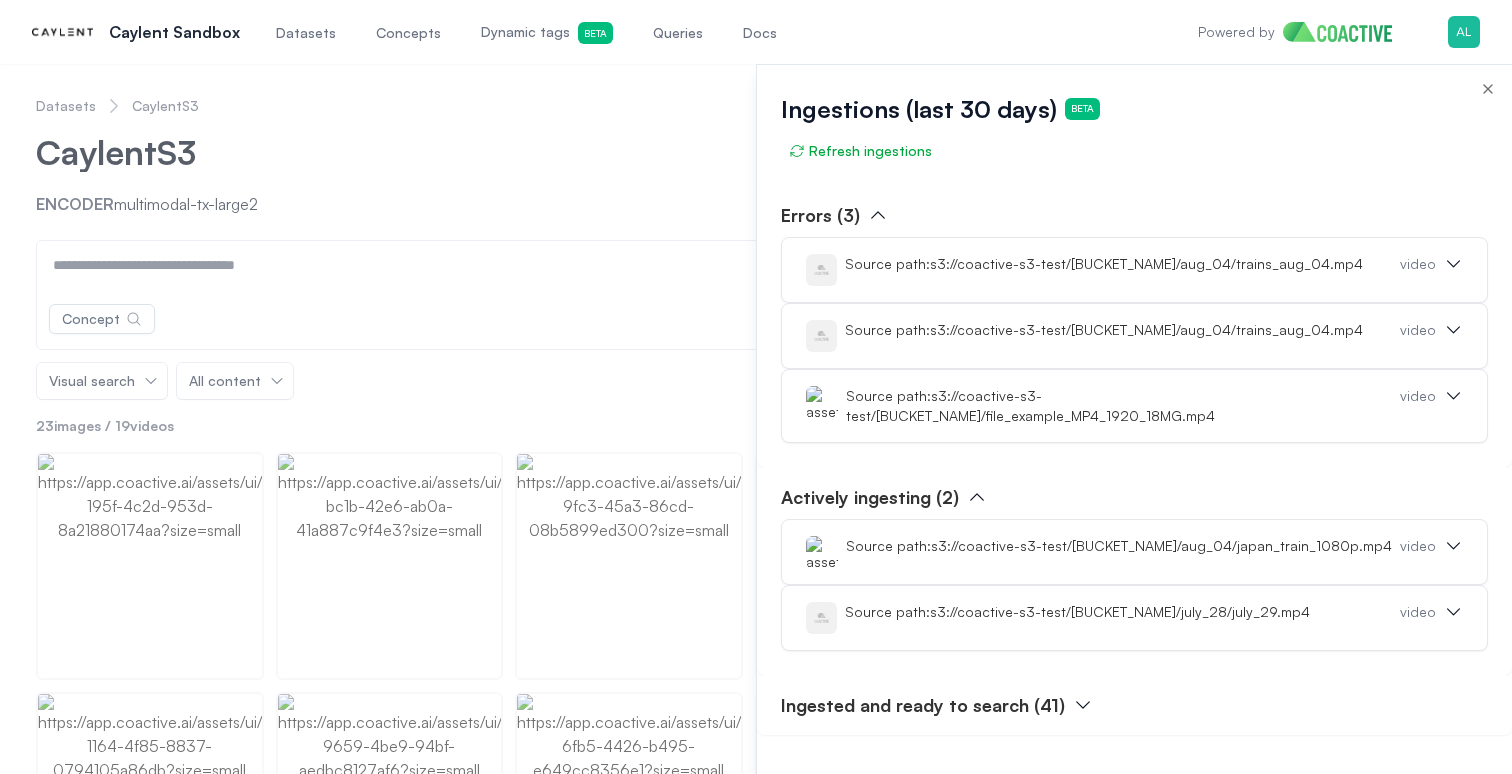 type 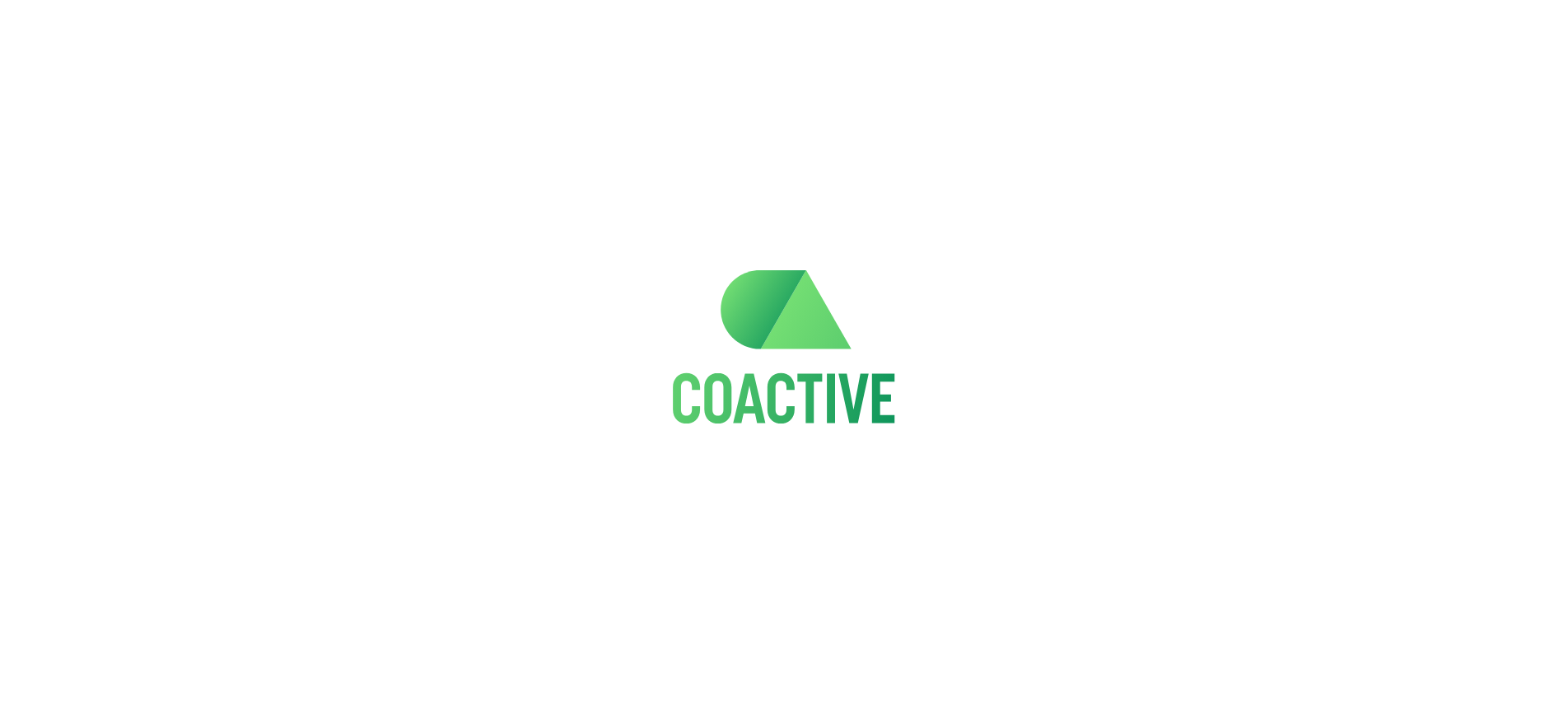 scroll, scrollTop: 0, scrollLeft: 0, axis: both 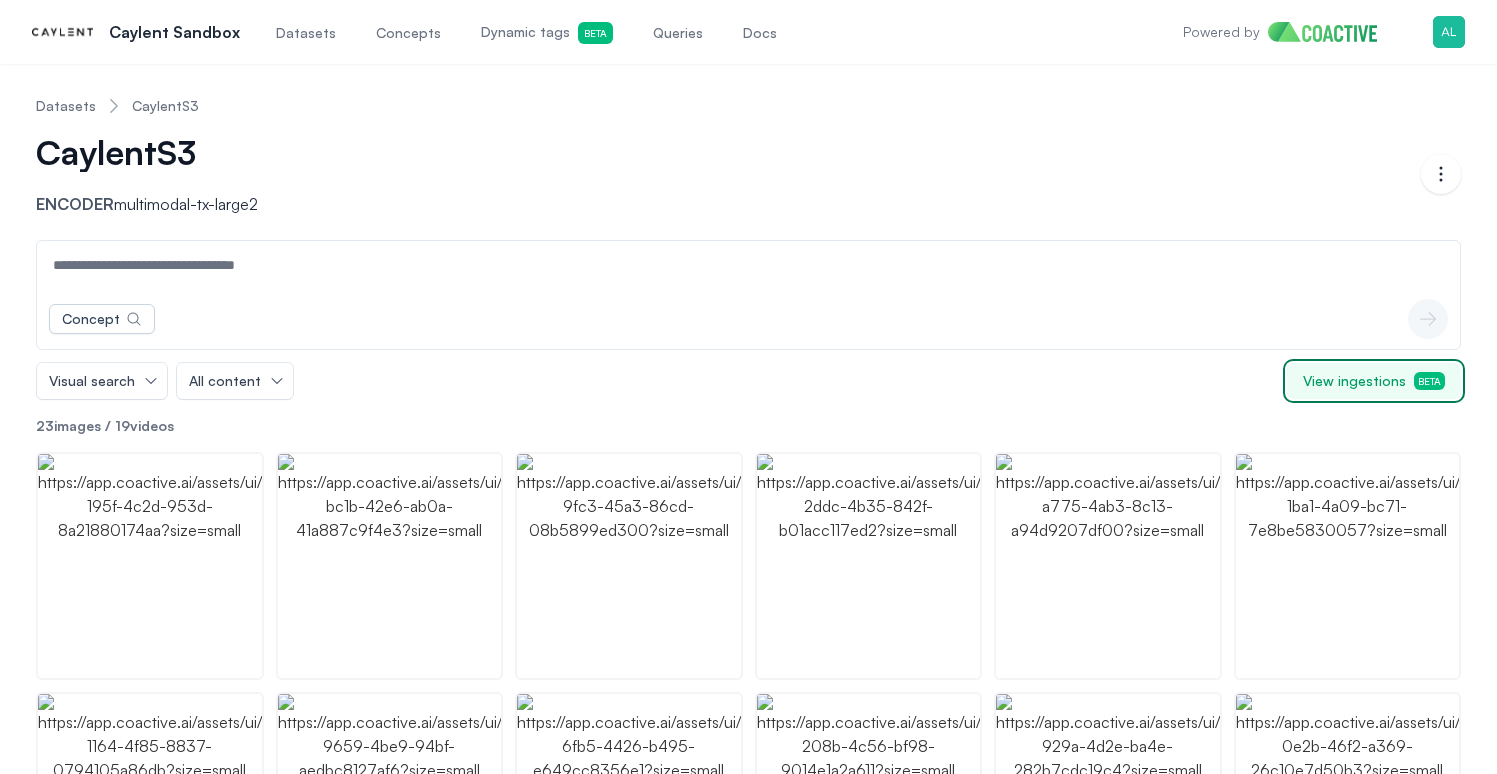click on "View ingestions Beta" at bounding box center [1374, 381] 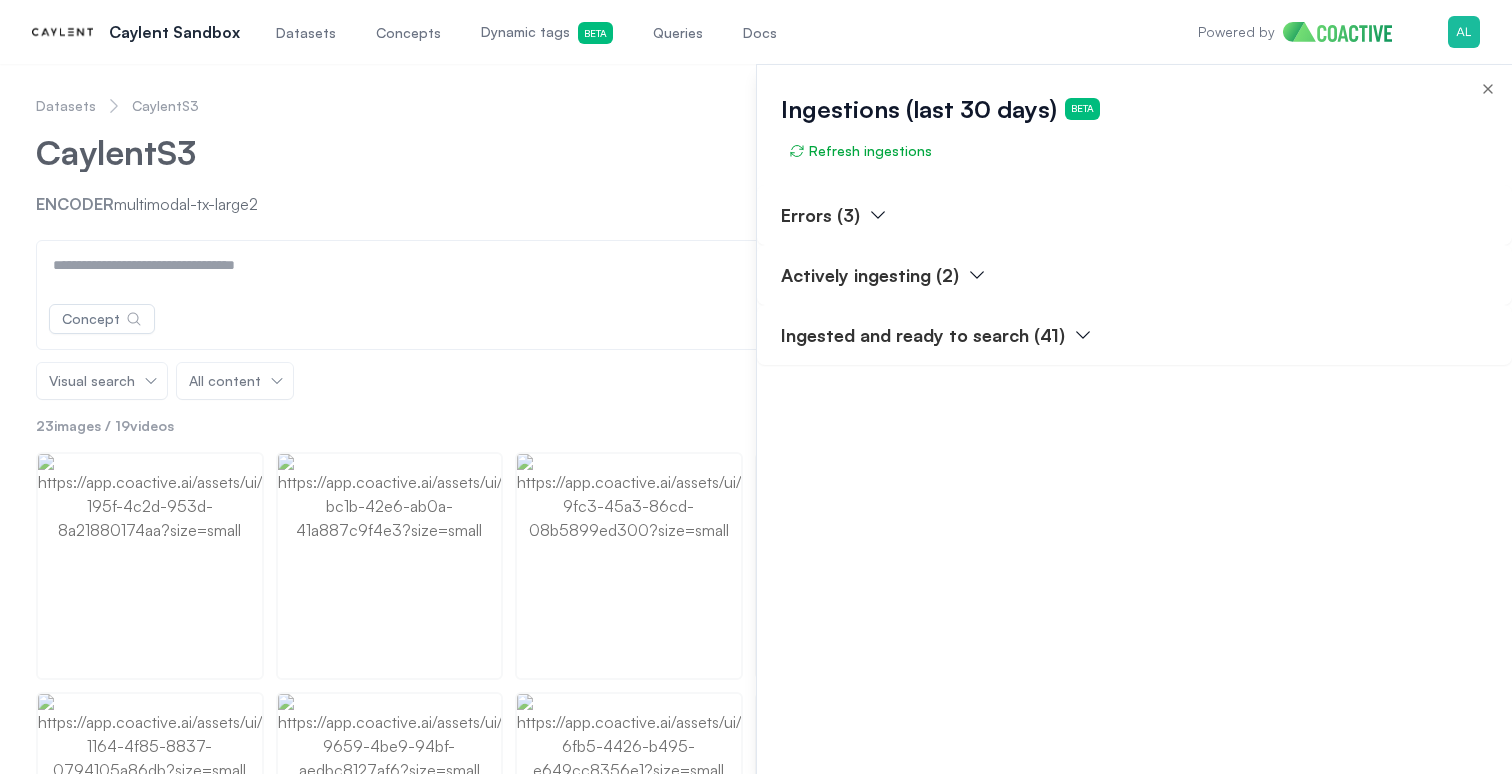 click 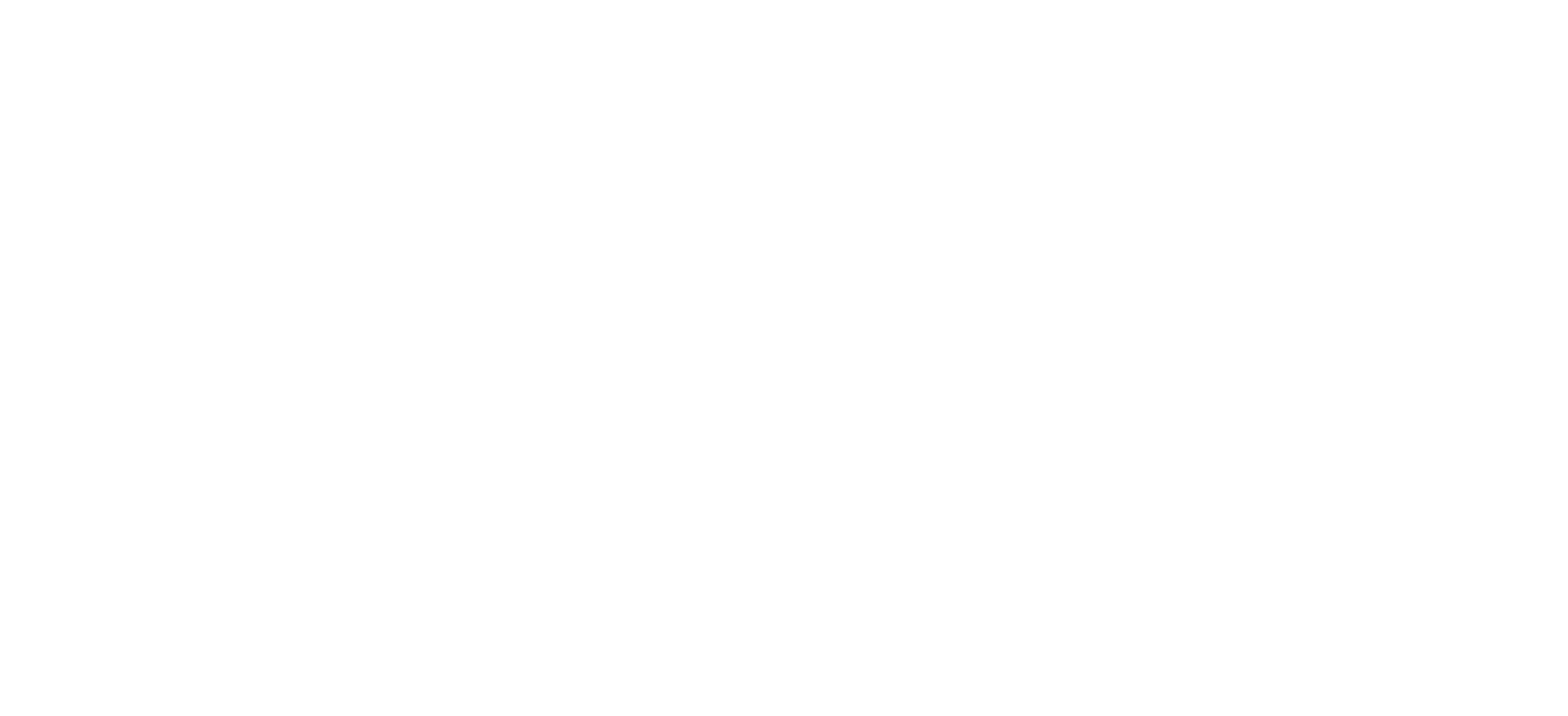 scroll, scrollTop: 0, scrollLeft: 0, axis: both 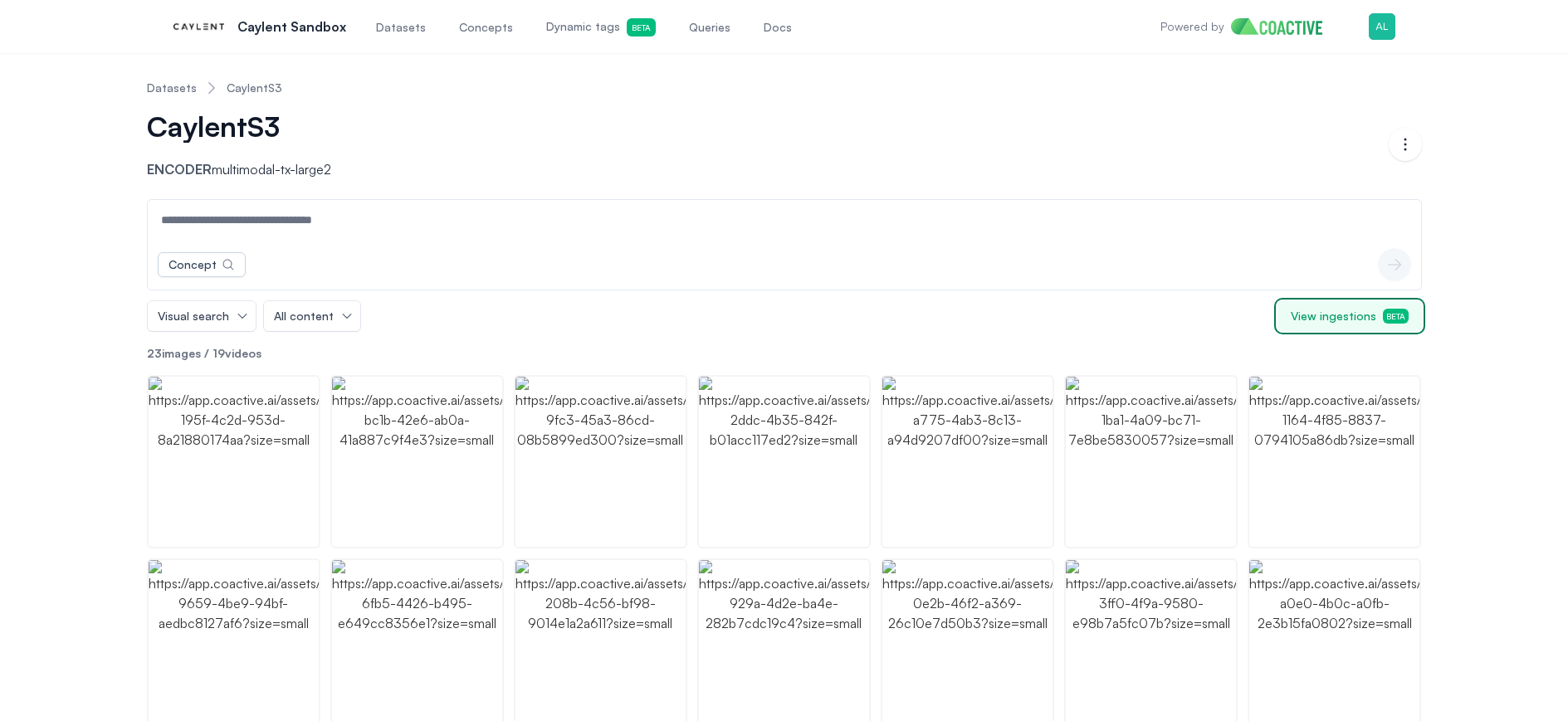 click on "View ingestions Beta" at bounding box center (1350, 316) 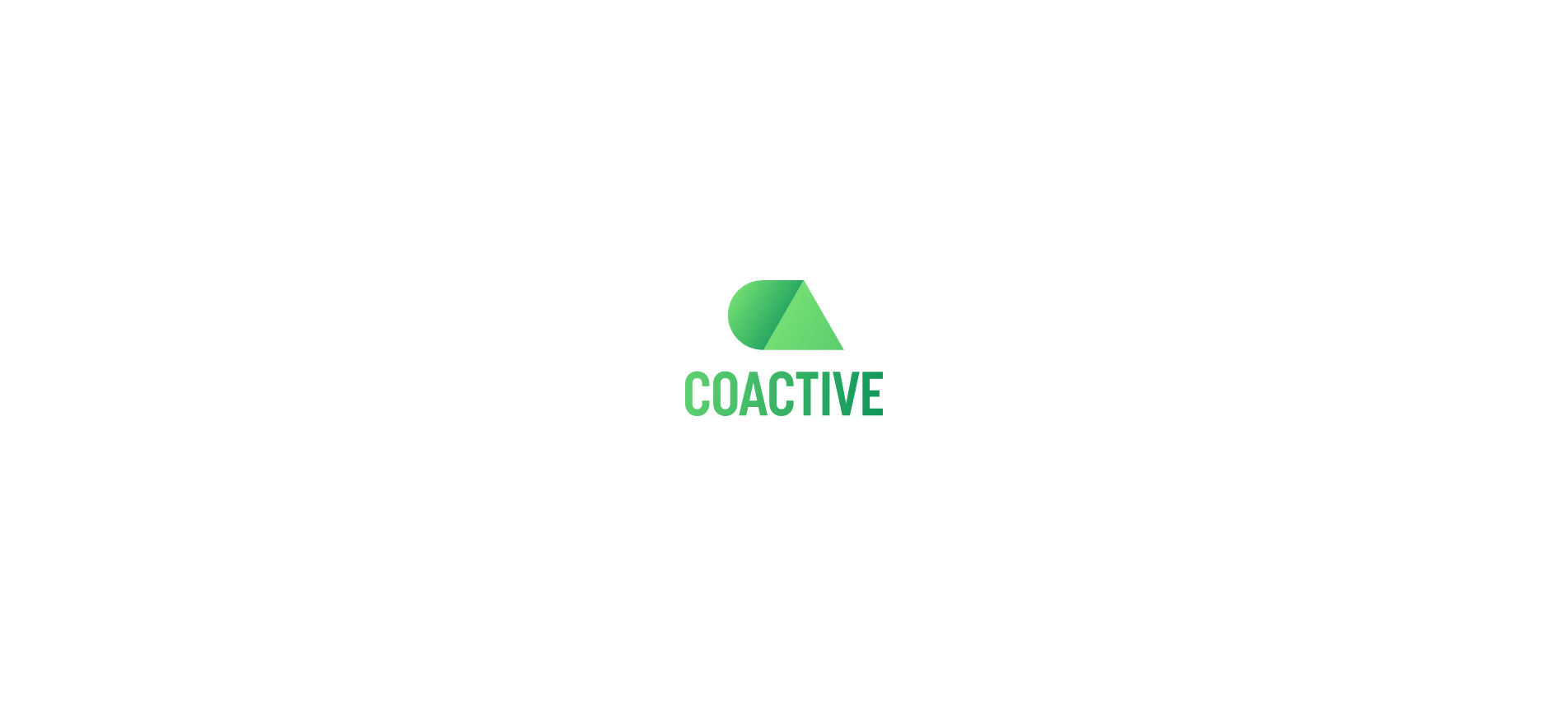 scroll, scrollTop: 0, scrollLeft: 0, axis: both 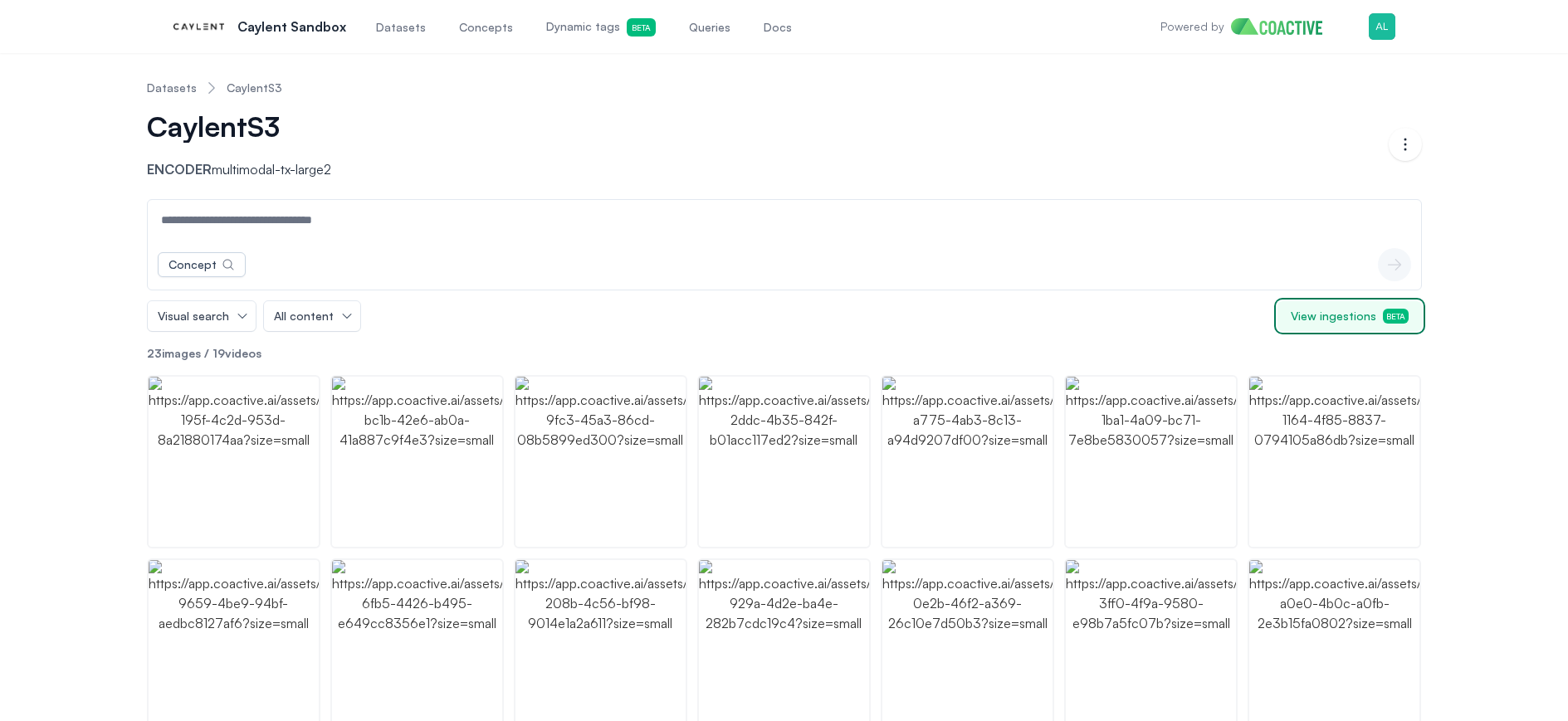 click on "View ingestions Beta" at bounding box center (1350, 316) 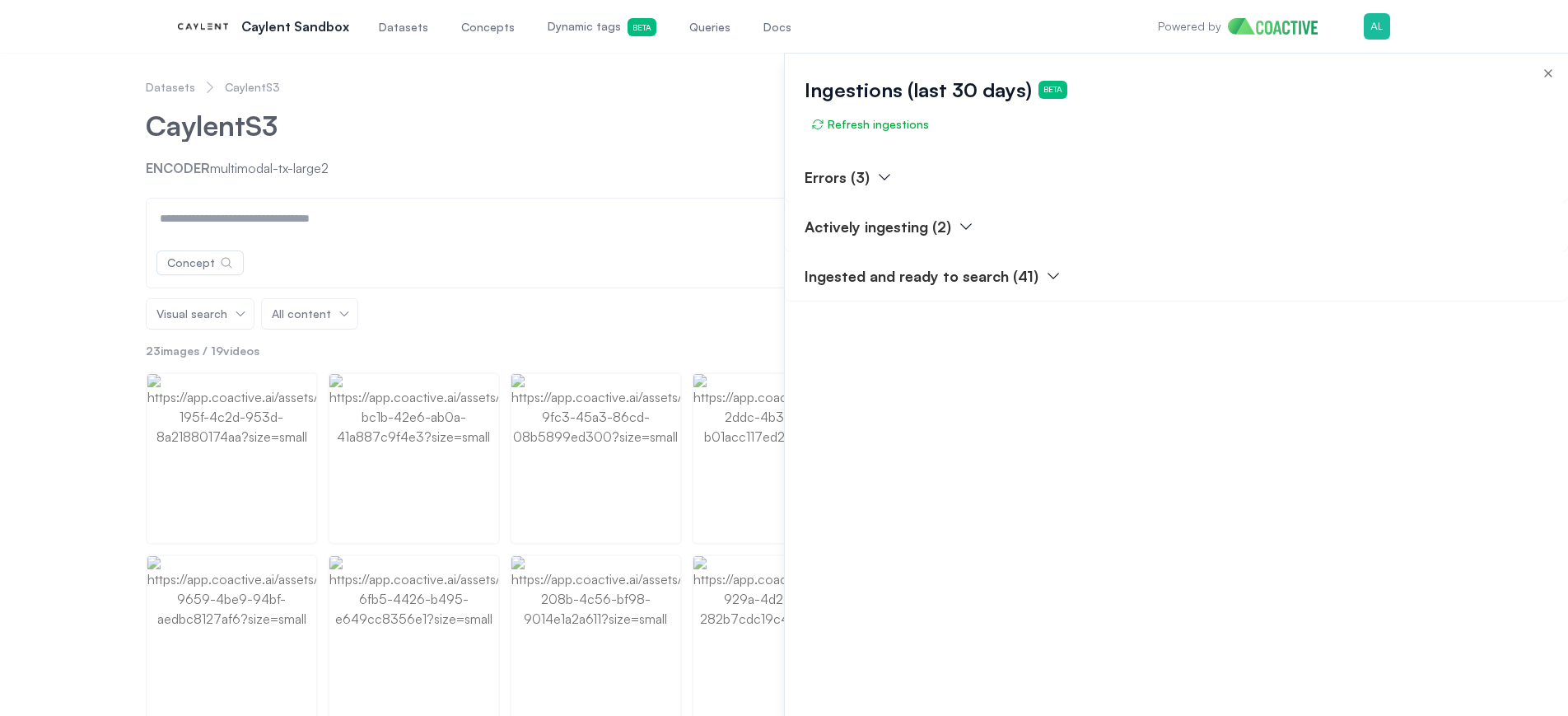 click on "Actively ingesting (2)" at bounding box center (878, 227) 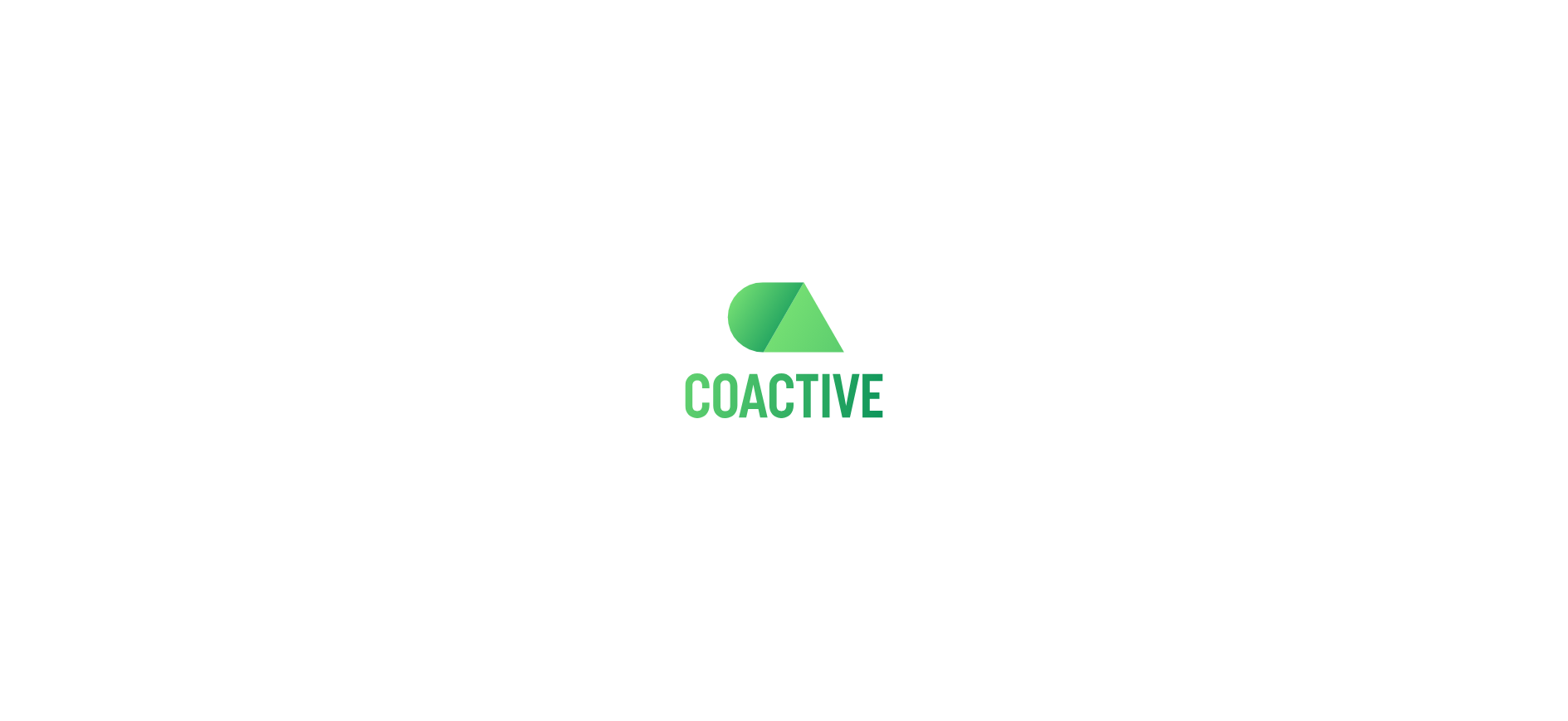 scroll, scrollTop: 0, scrollLeft: 0, axis: both 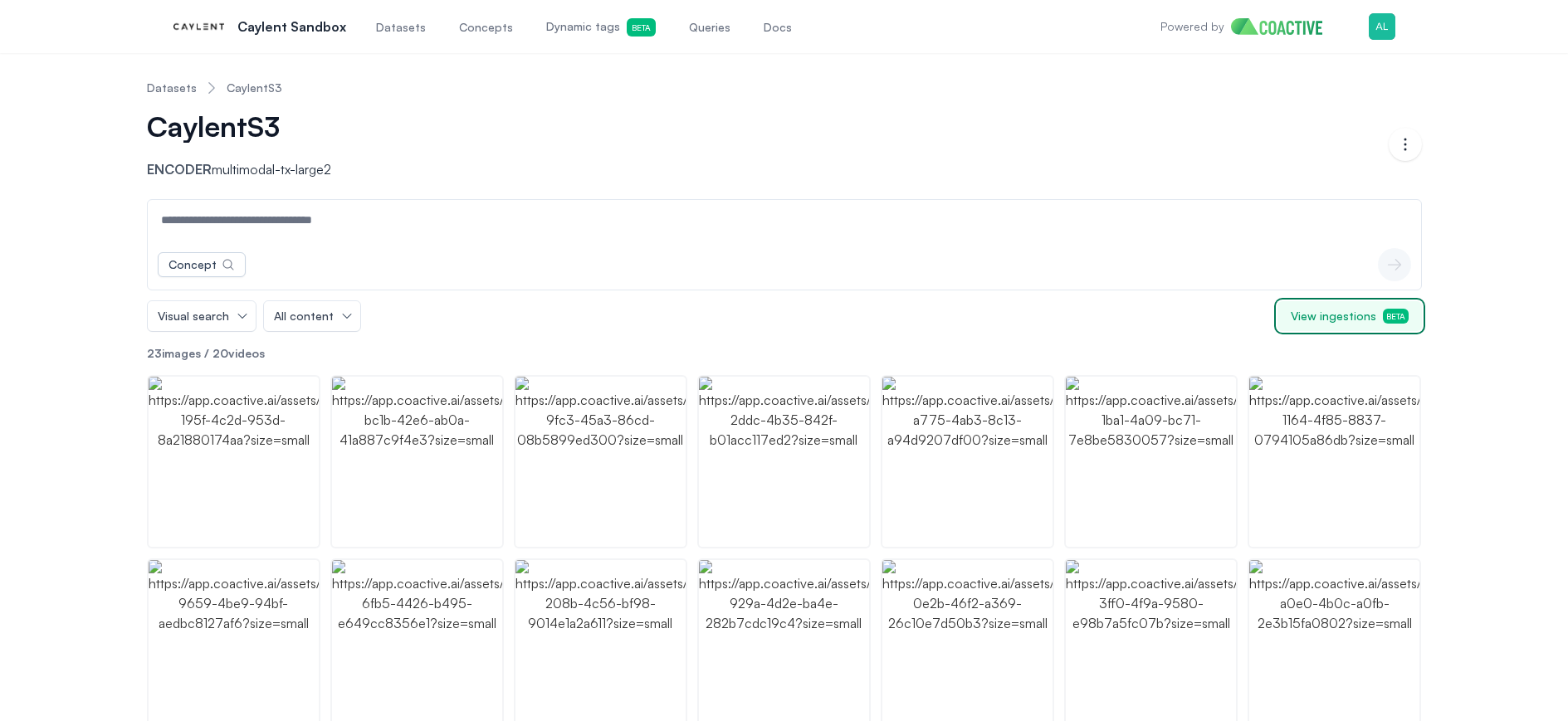click on "View ingestions Beta" at bounding box center [1350, 316] 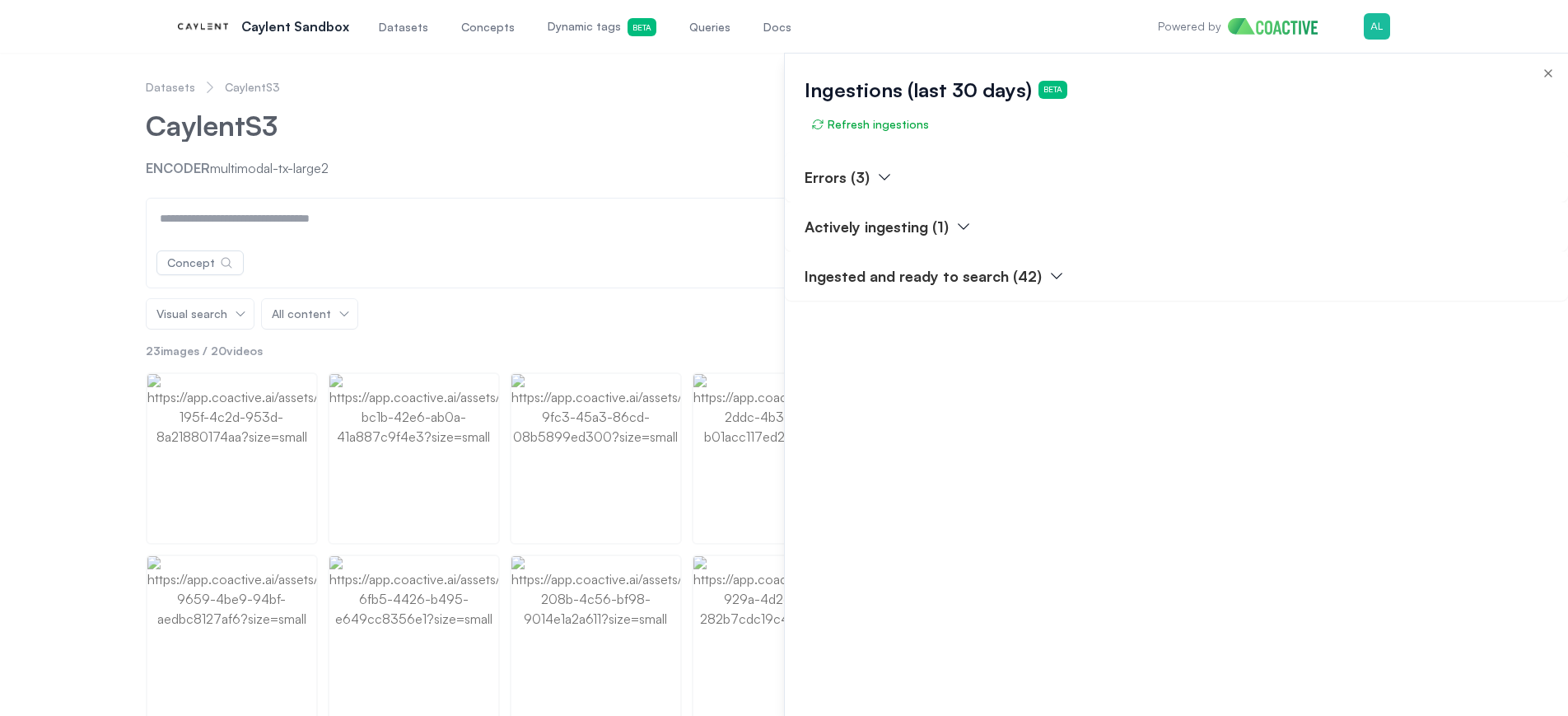 click on "Actively ingesting (1)" at bounding box center [876, 227] 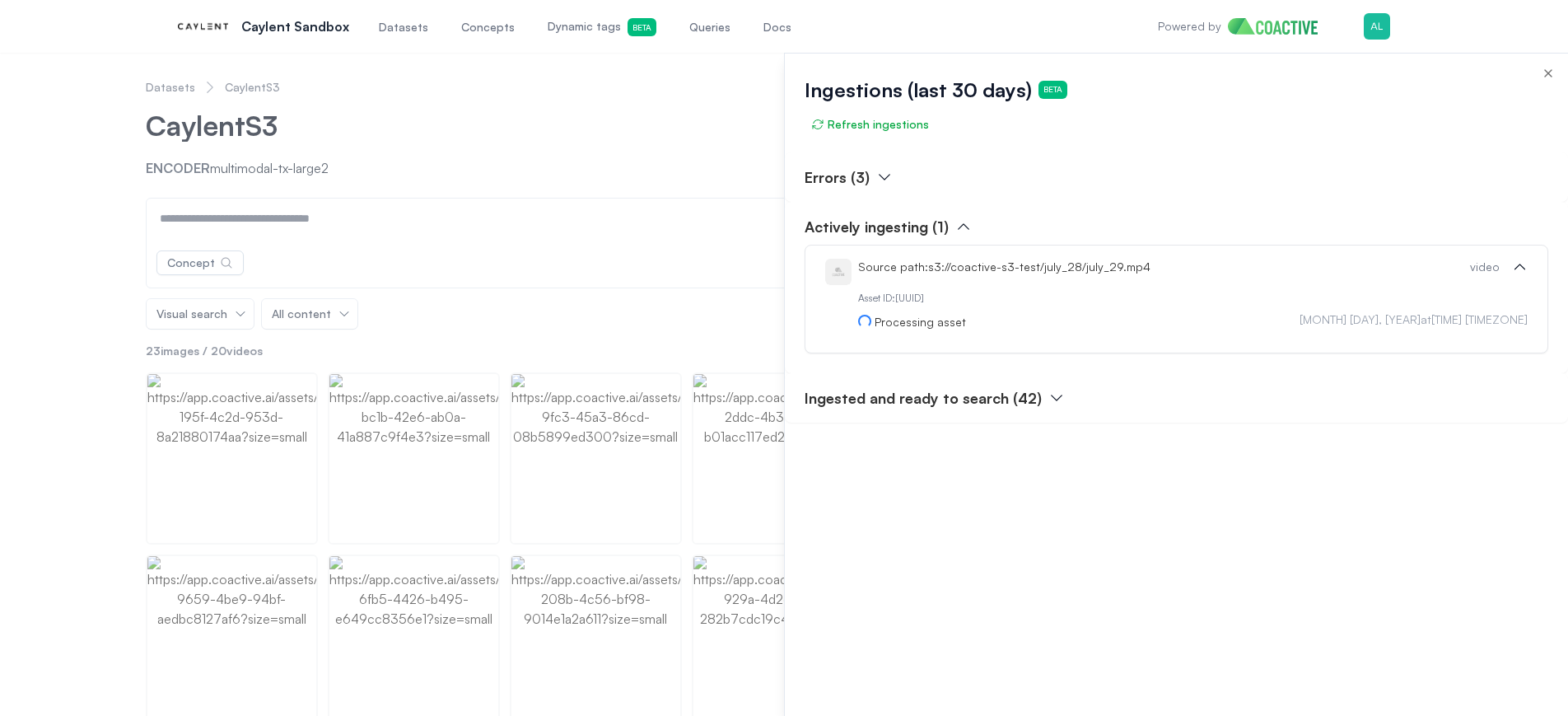click on "Ingested and ready to search (42)" at bounding box center (923, 398) 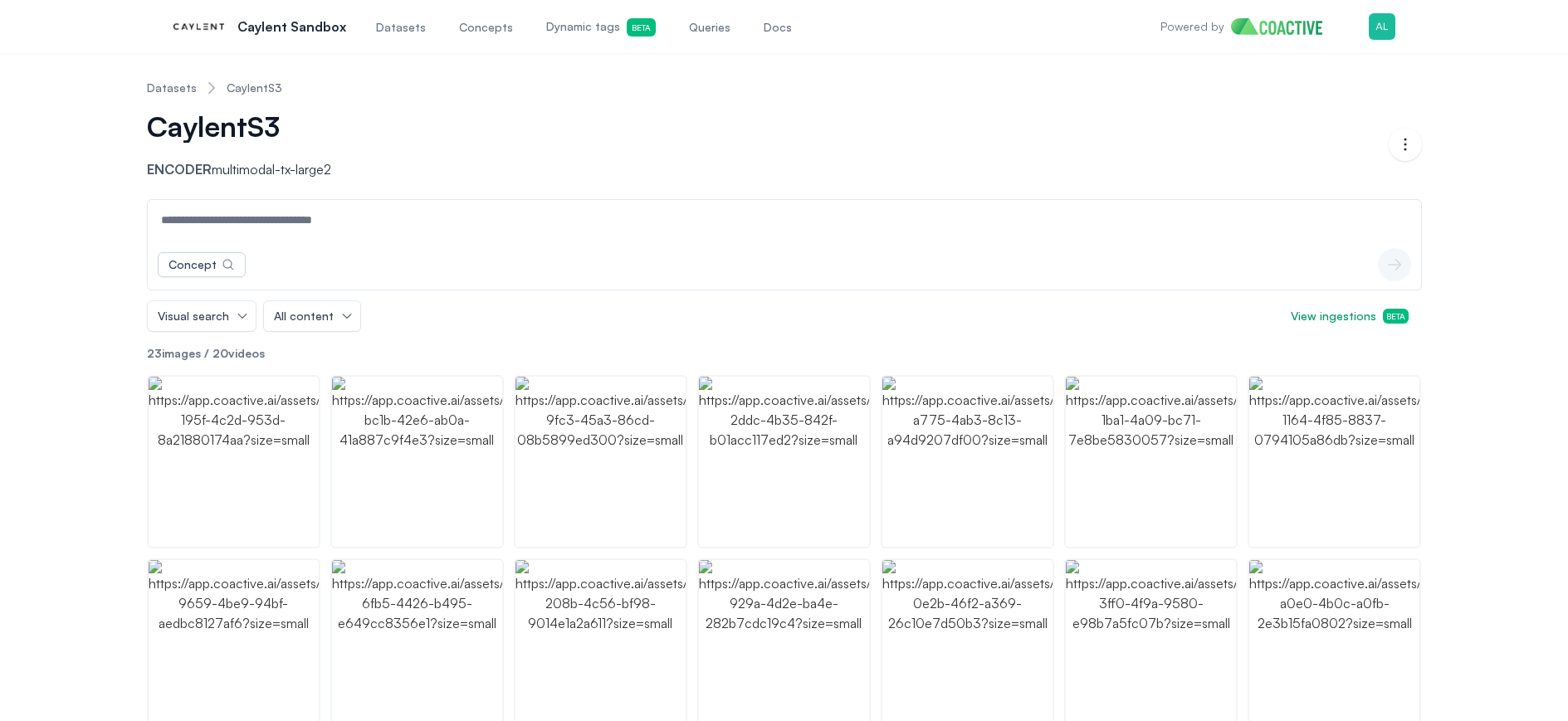 click at bounding box center (784, 220) 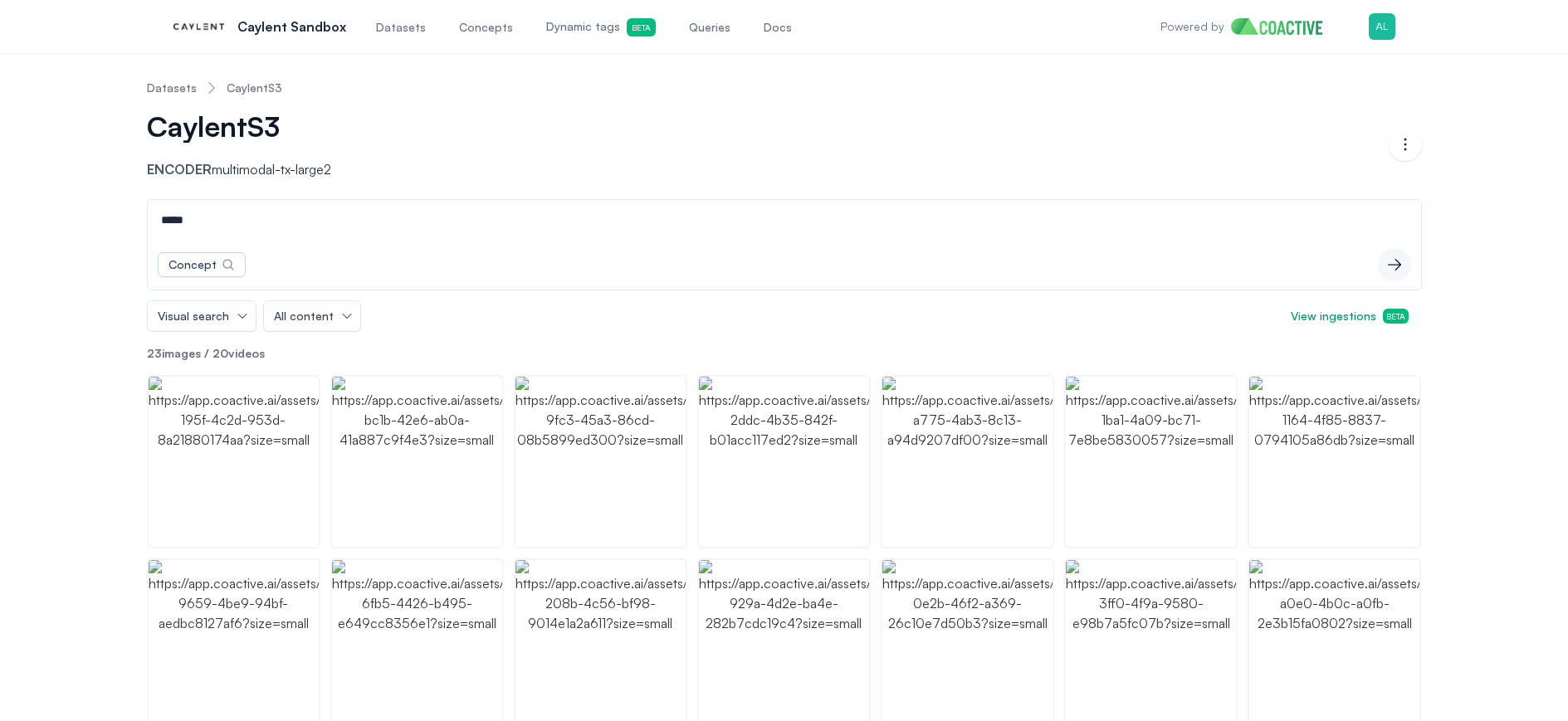 type on "*****" 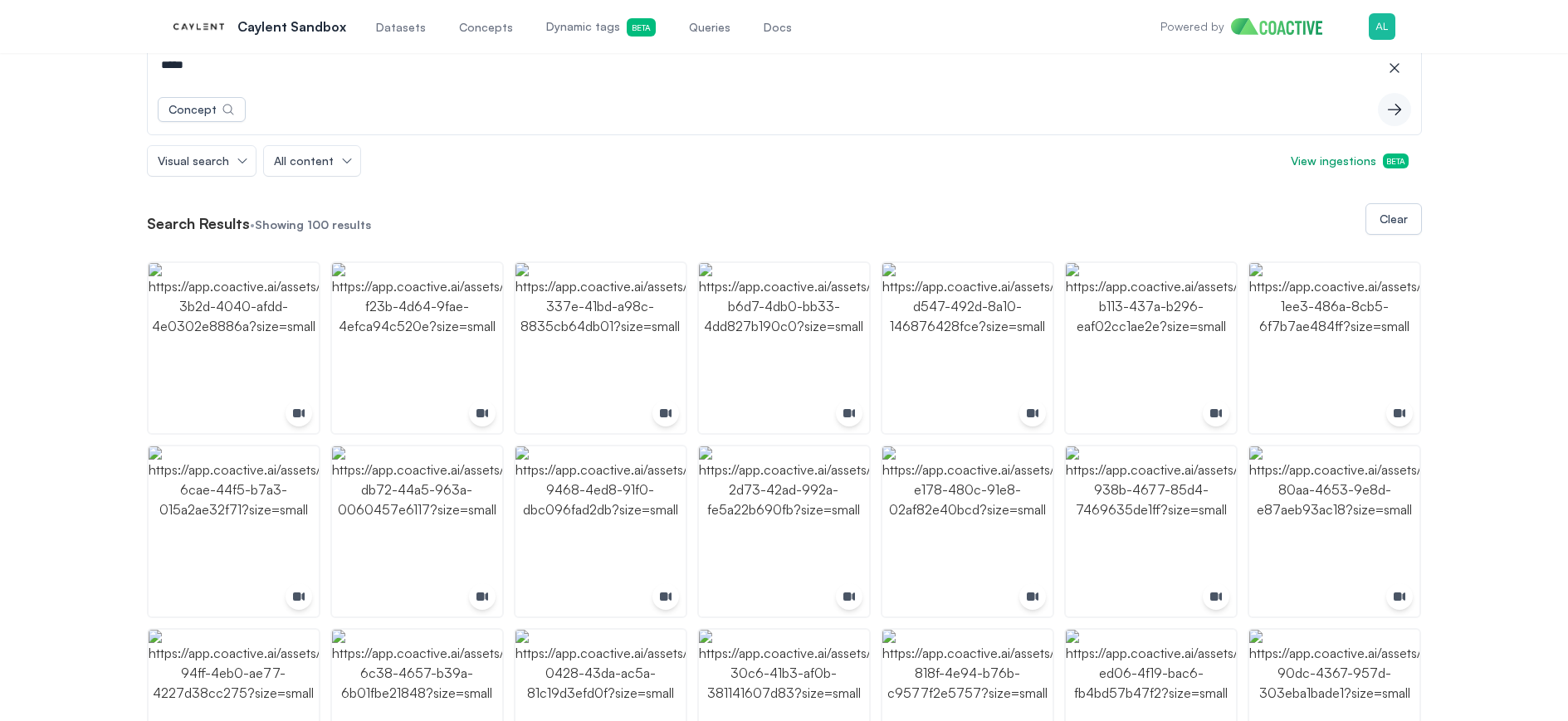 scroll, scrollTop: 156, scrollLeft: 0, axis: vertical 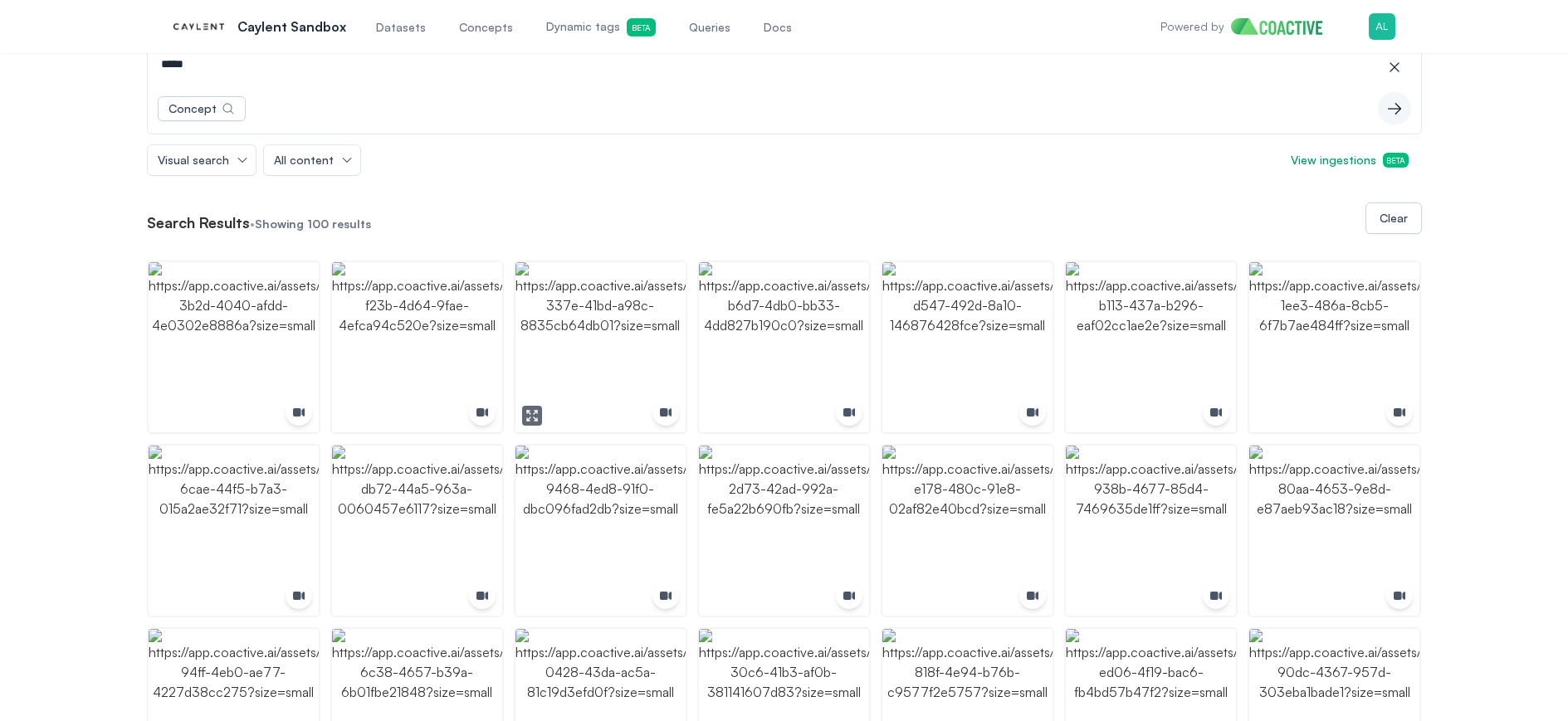 click at bounding box center [600, 347] 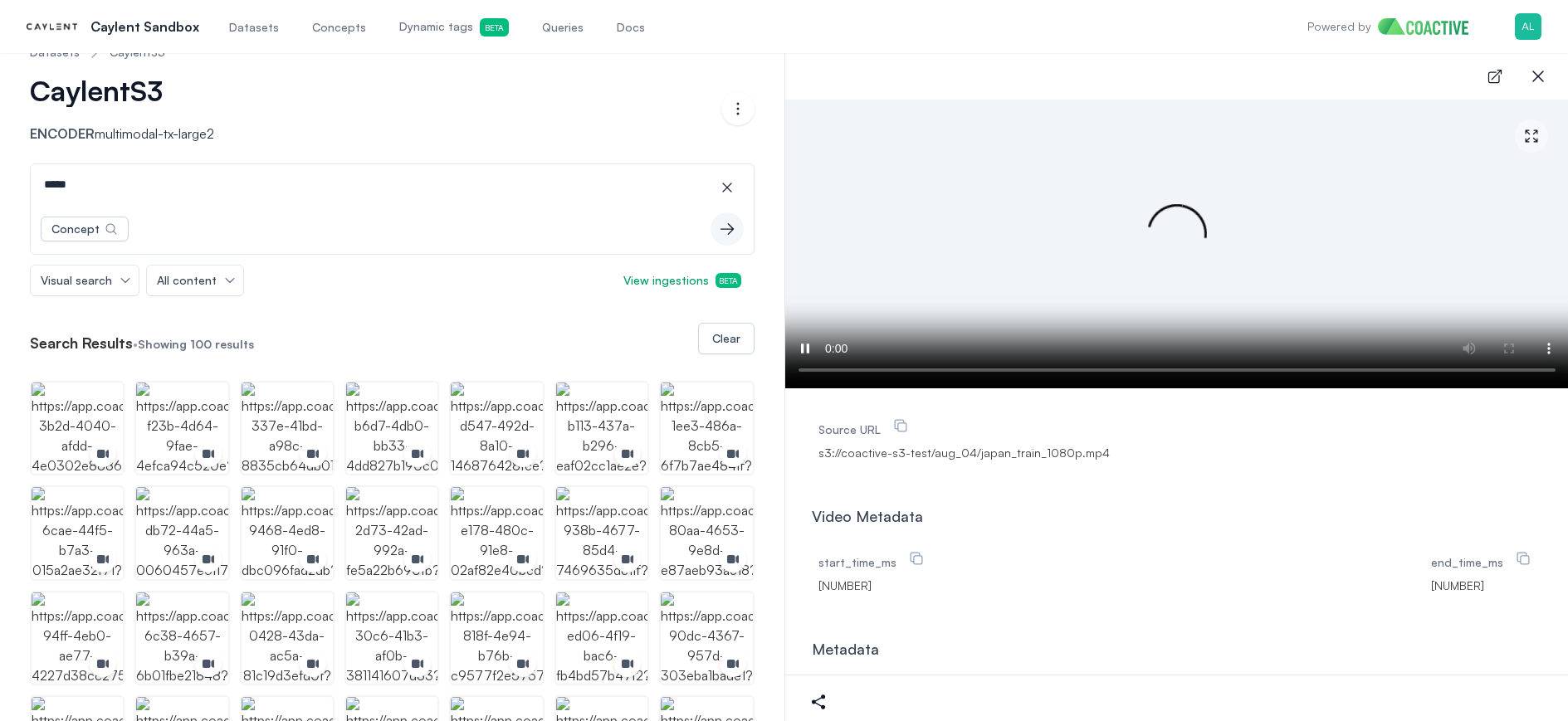 scroll, scrollTop: 0, scrollLeft: 0, axis: both 